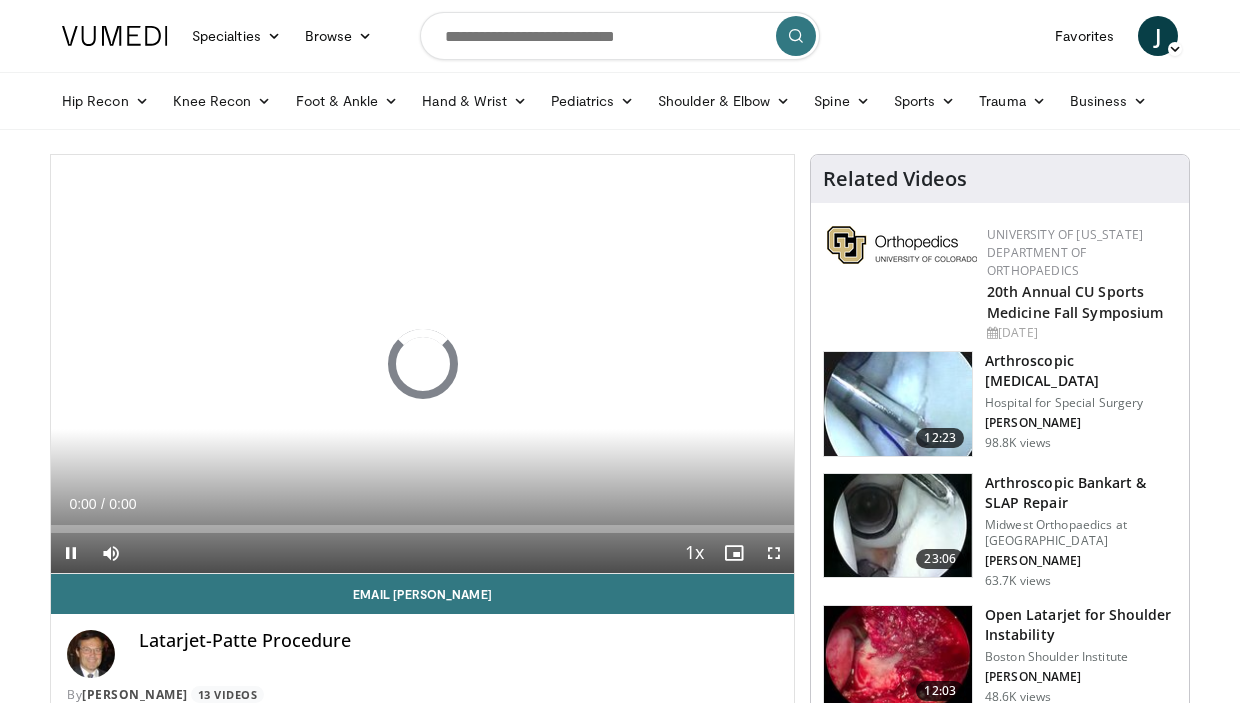 scroll, scrollTop: 0, scrollLeft: 0, axis: both 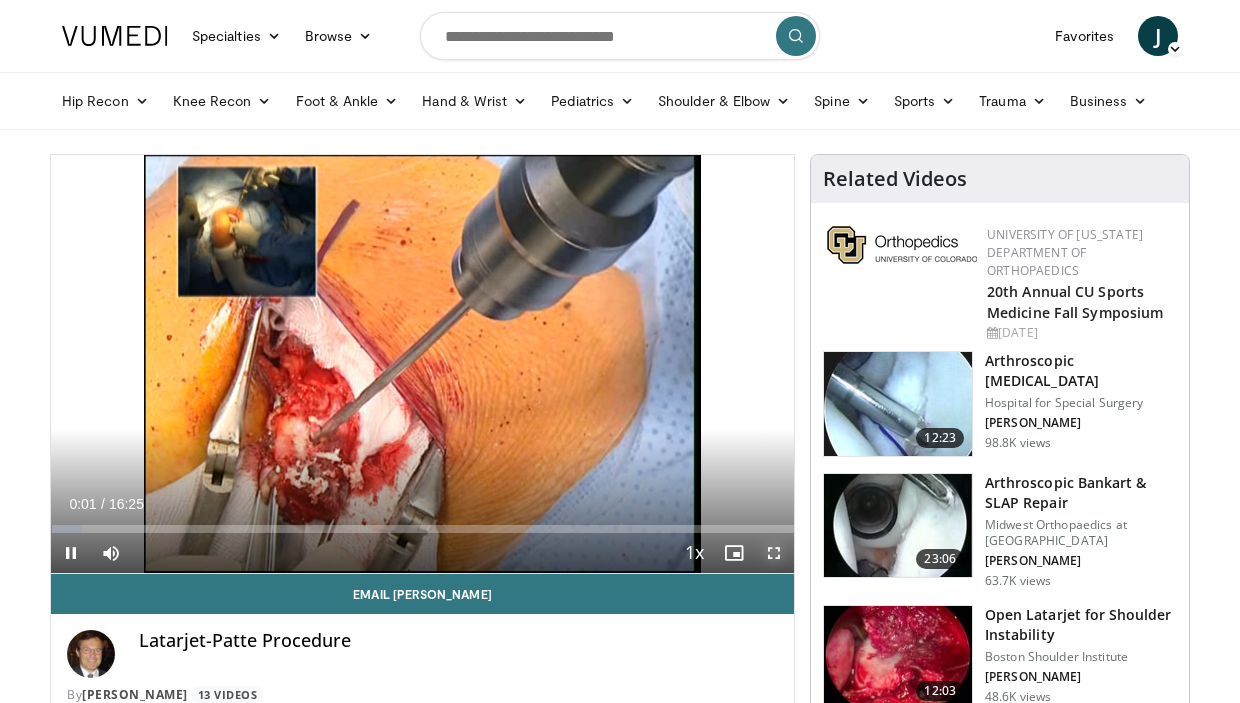 click at bounding box center [774, 553] 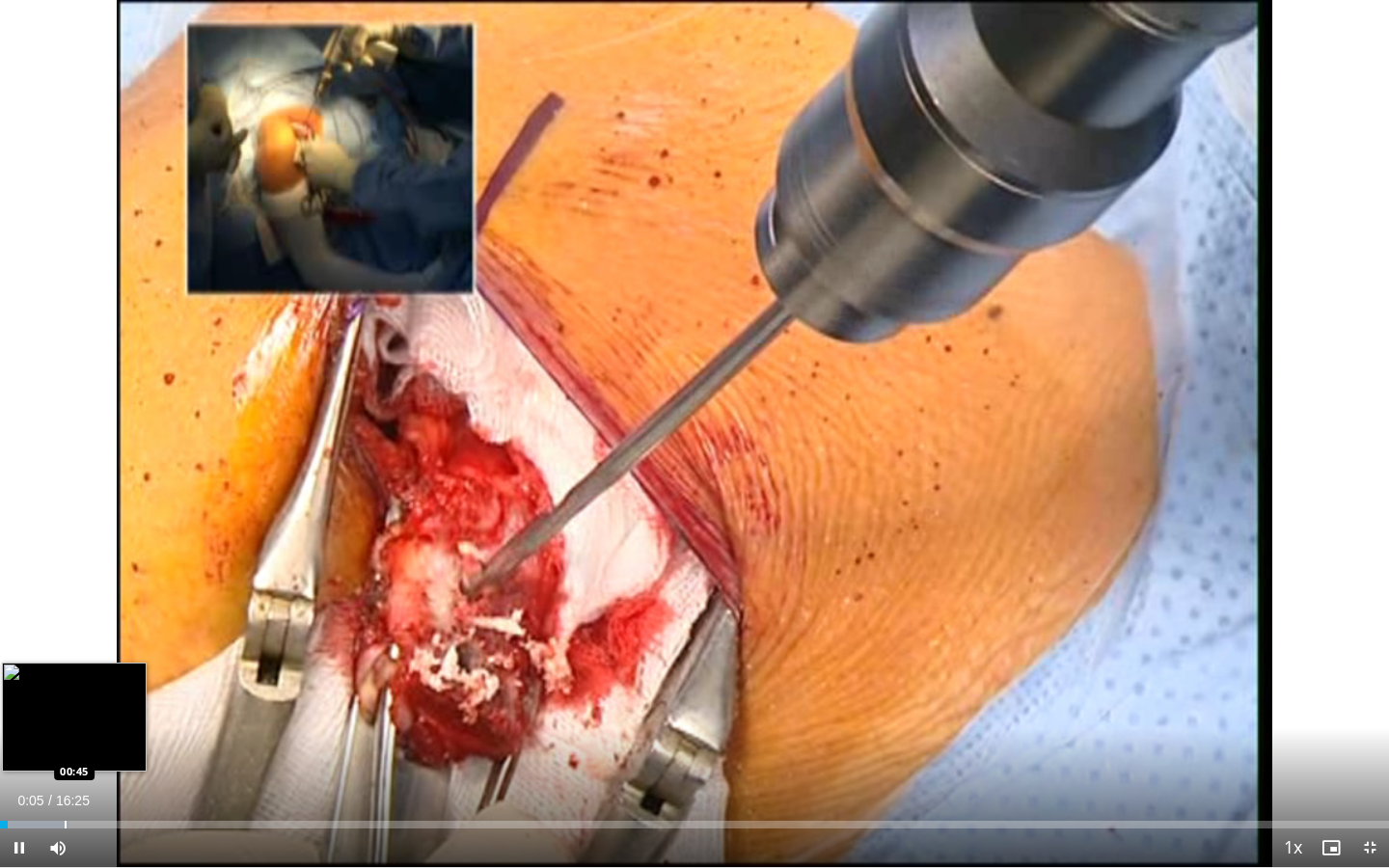 click on "Loaded :  5.03% 00:05 00:45" at bounding box center [694, 819] 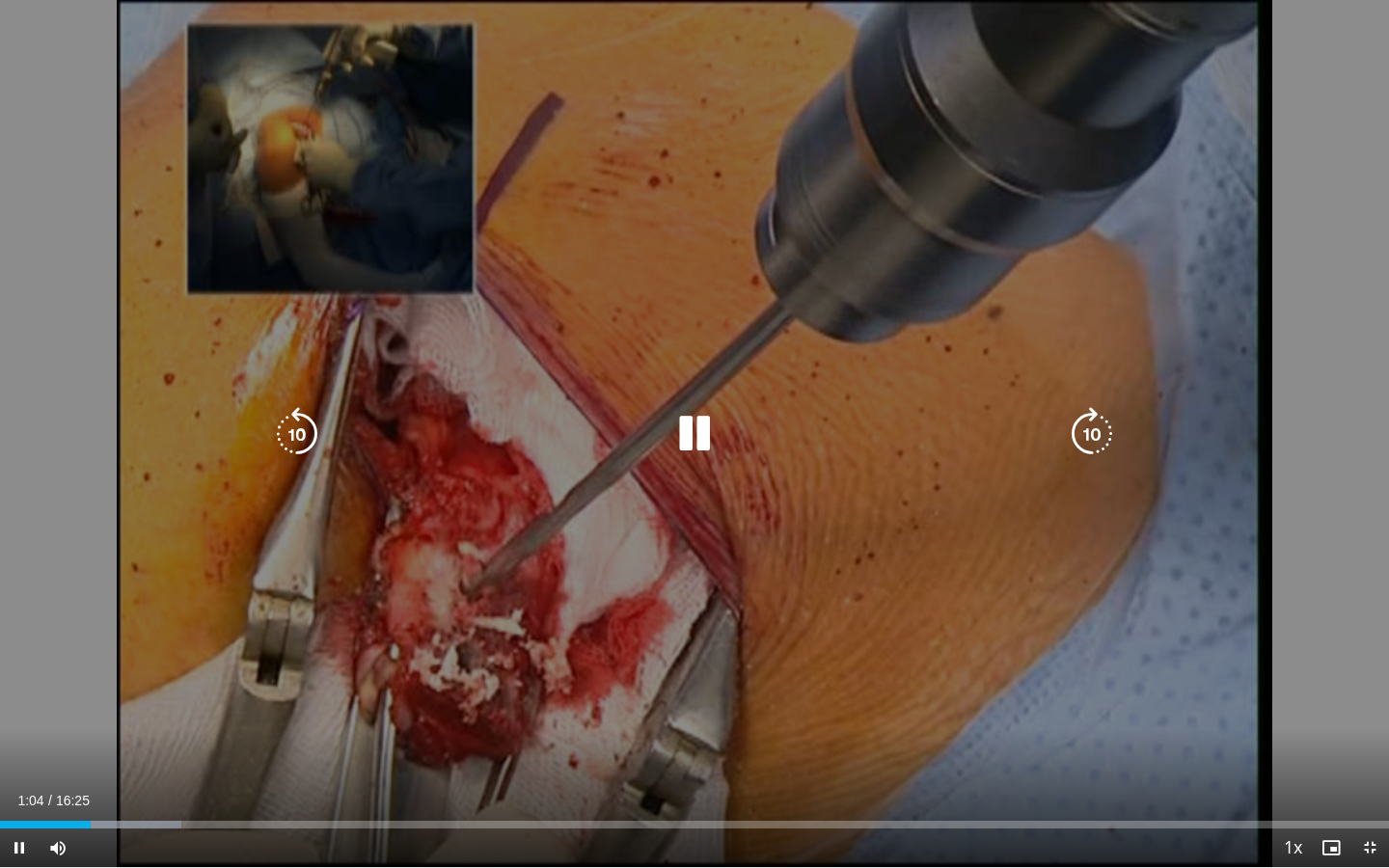 click at bounding box center [694, 434] 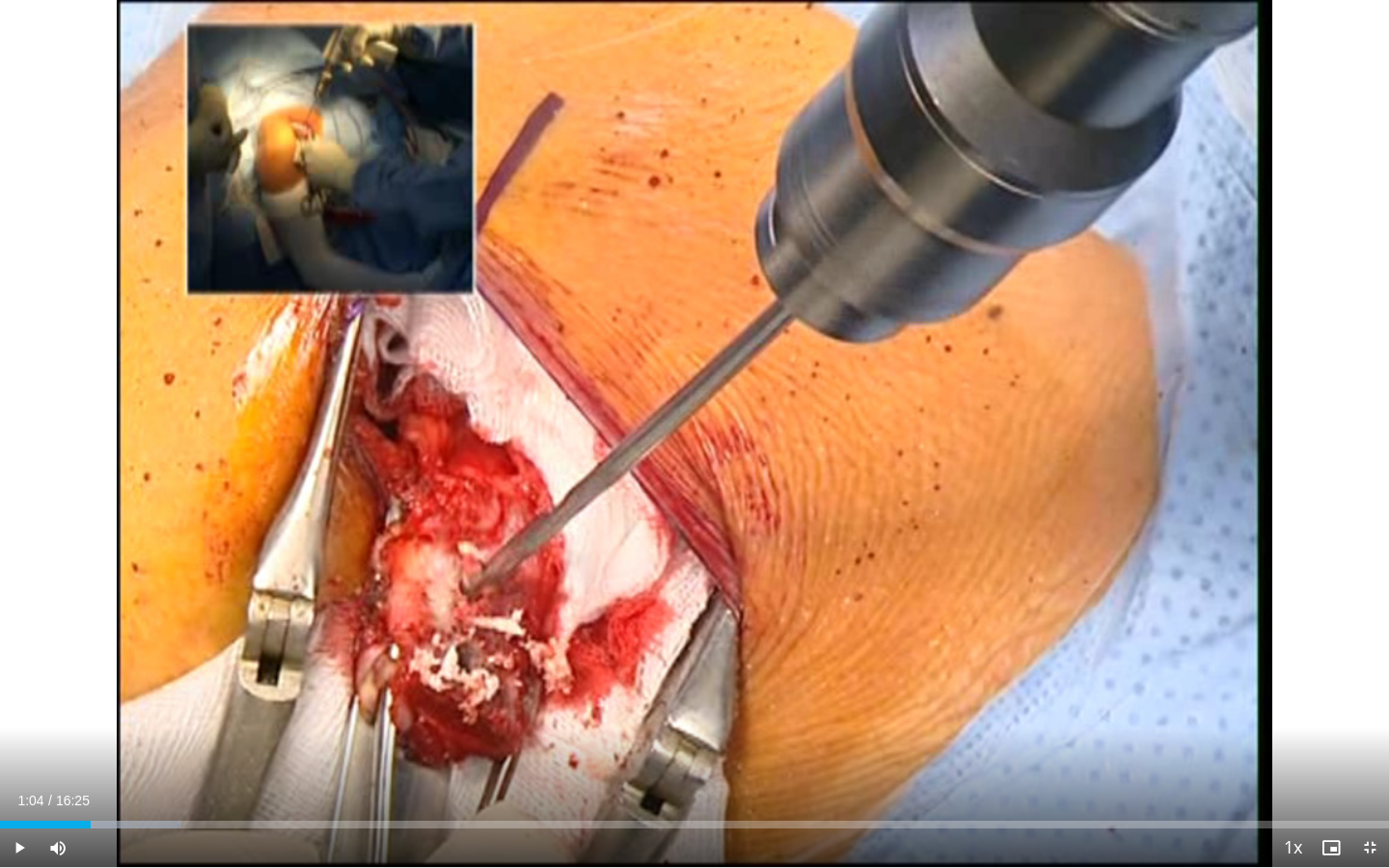 click on "10 seconds
Tap to unmute" at bounding box center (694, 433) 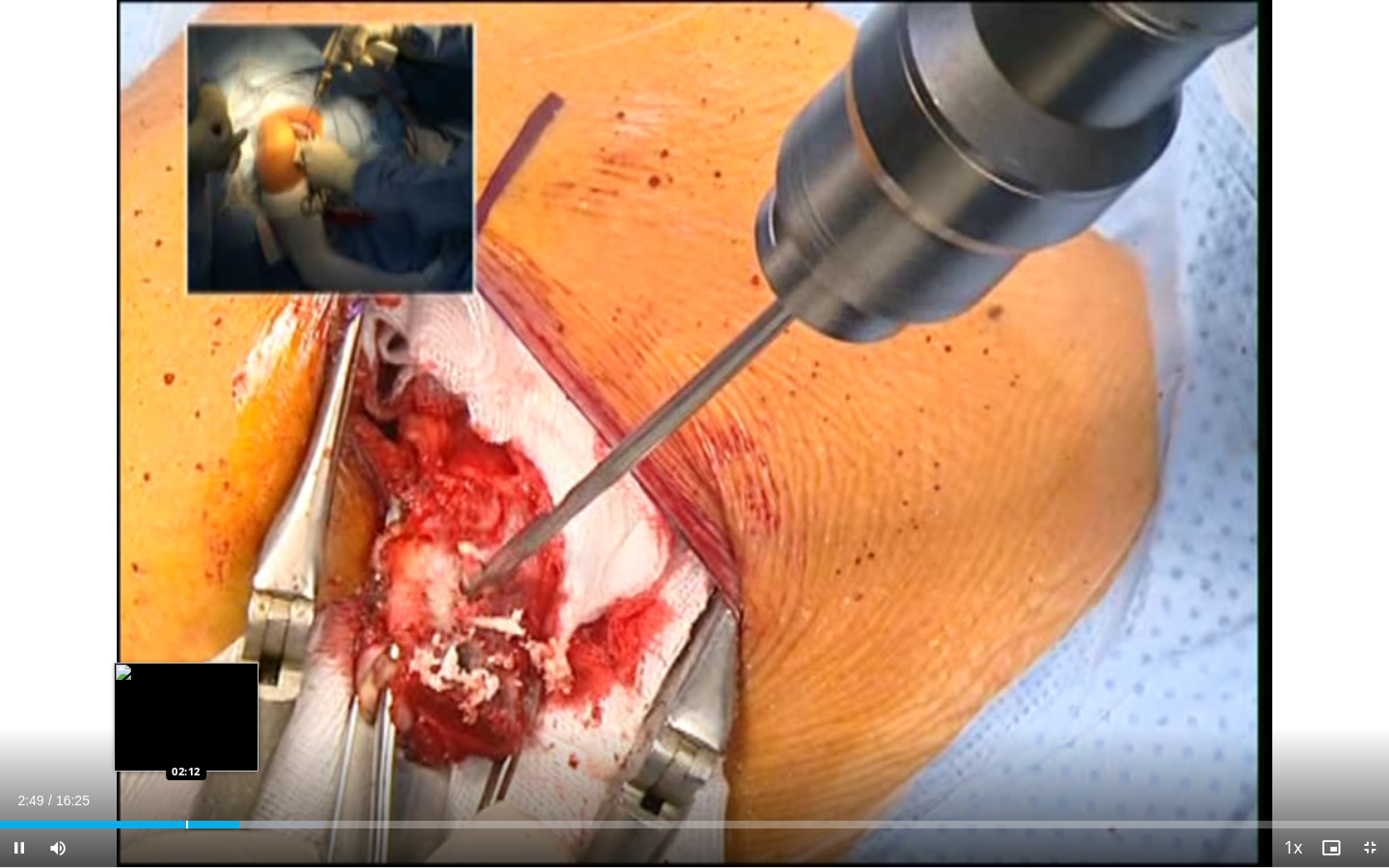 click on "Loaded :  23.35% 02:49 02:12" at bounding box center (694, 825) 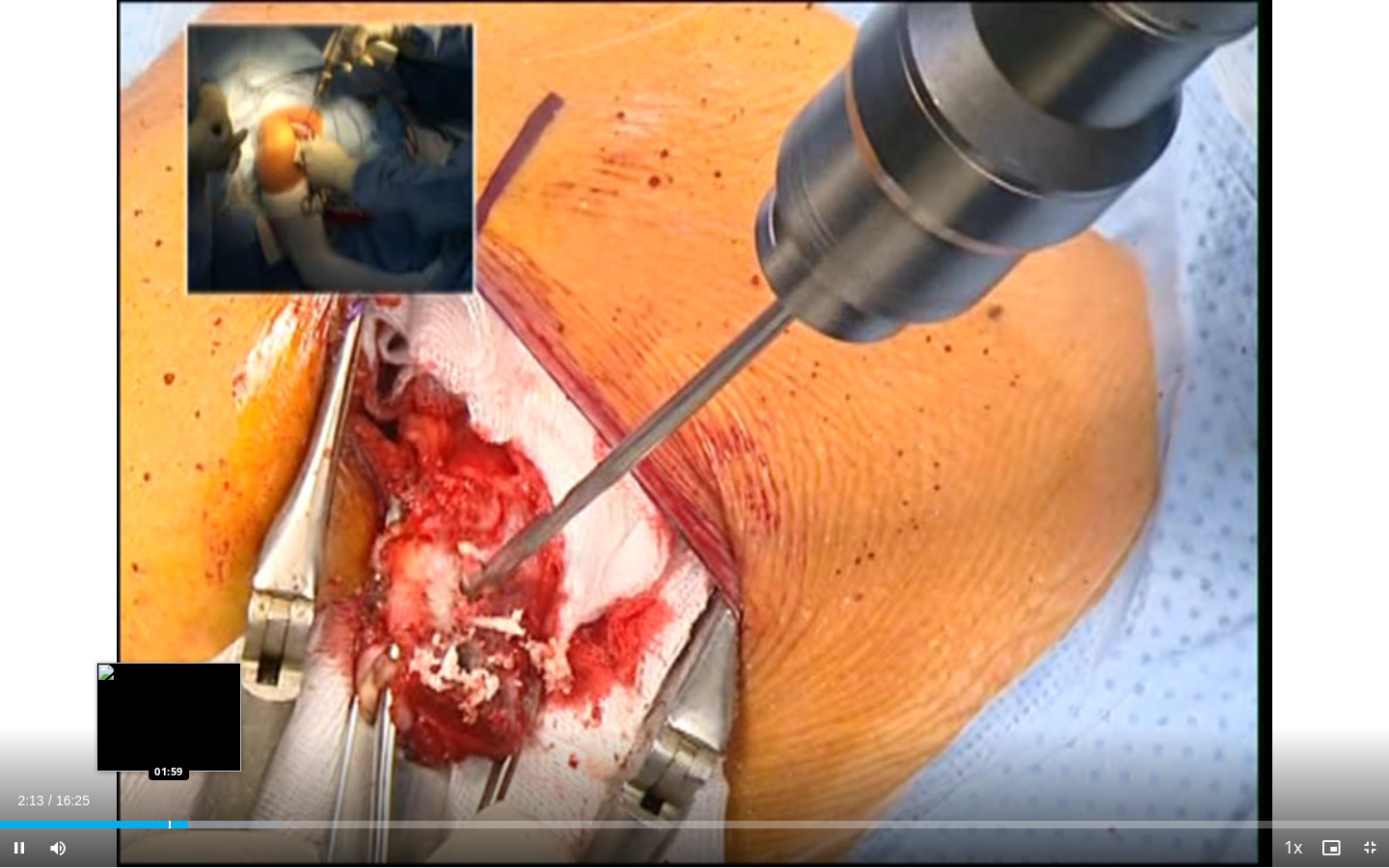 click at bounding box center [170, 825] 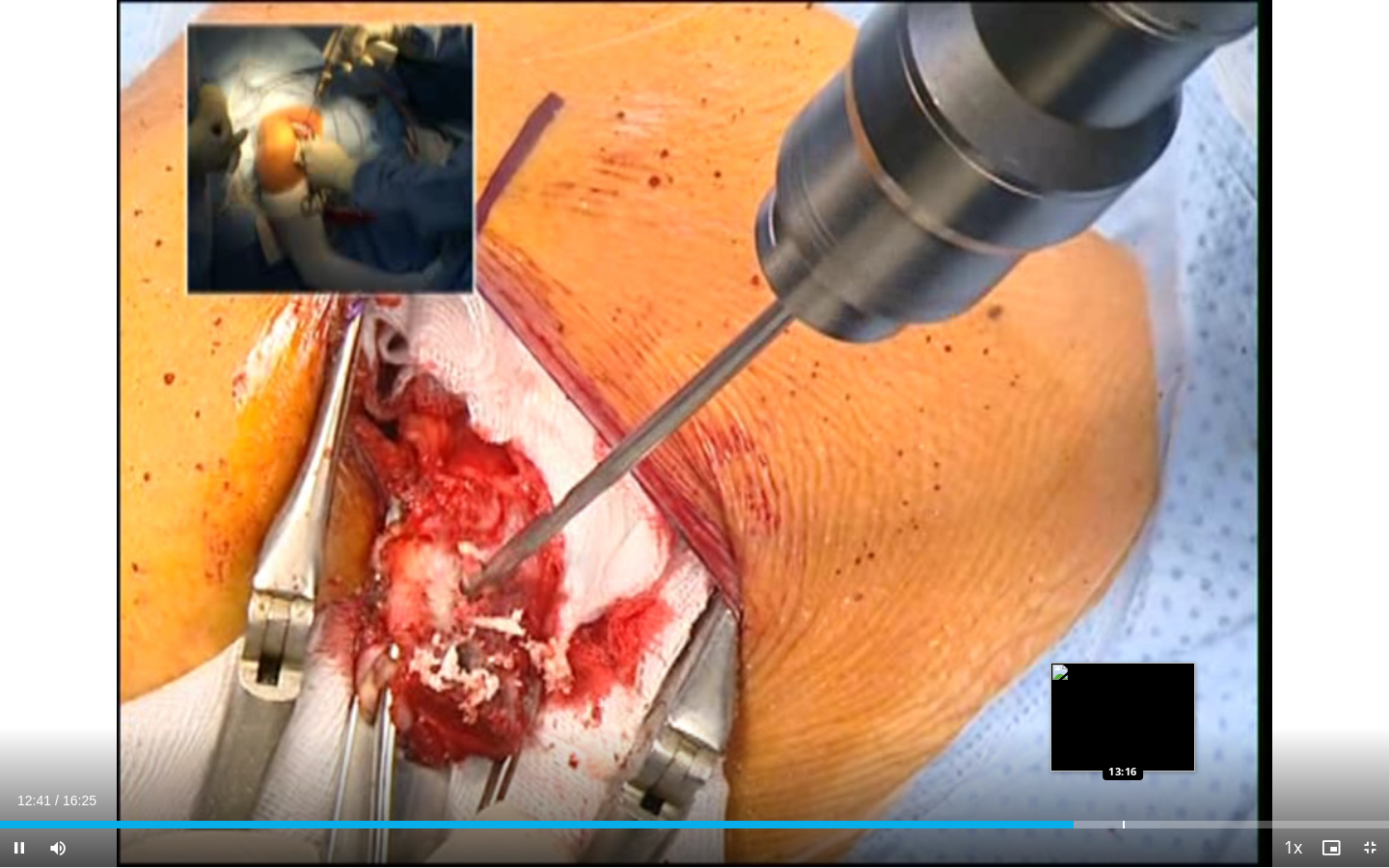 click at bounding box center (1124, 825) 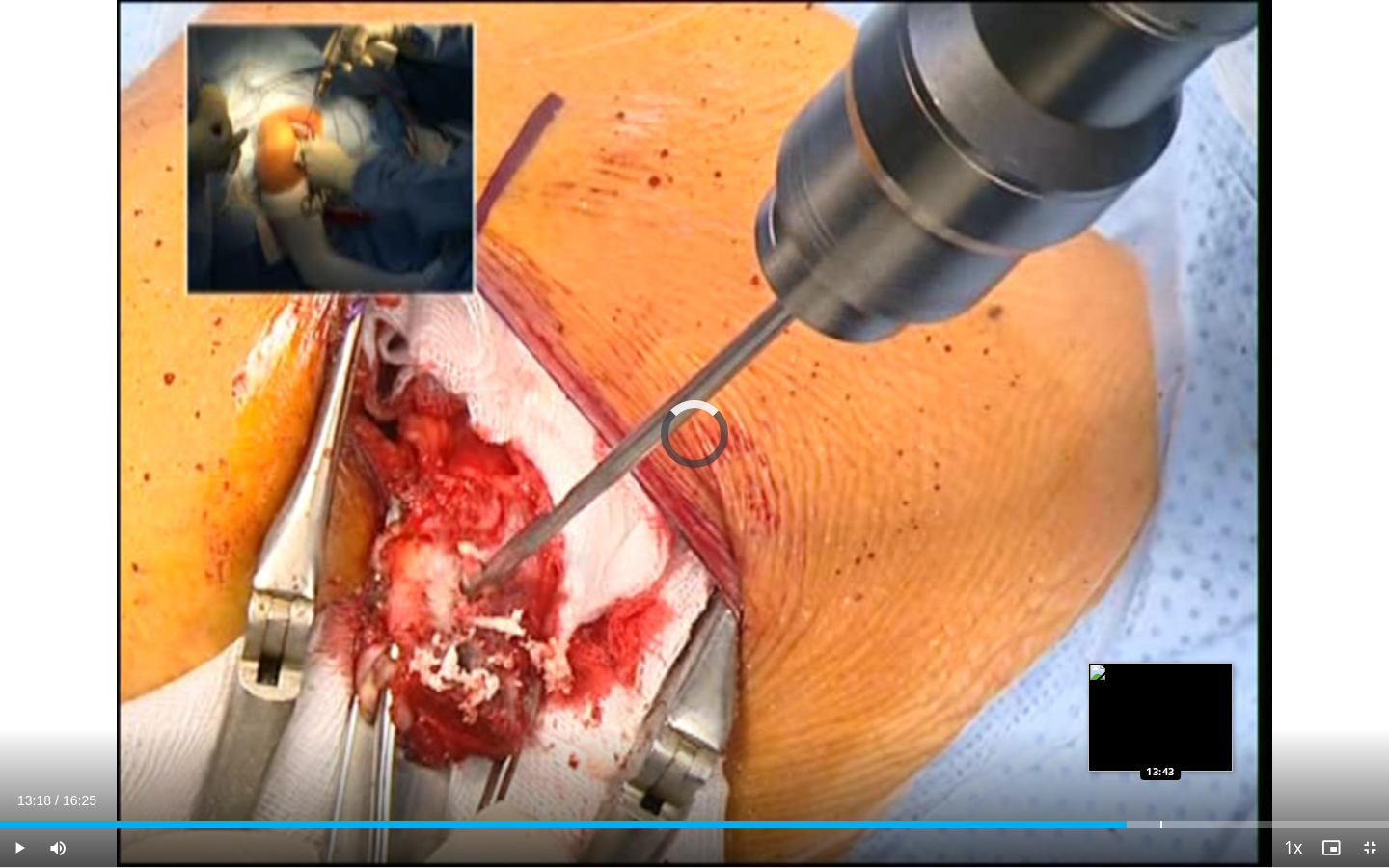 click on "Loaded :  87.30% 13:18 13:43" at bounding box center (694, 819) 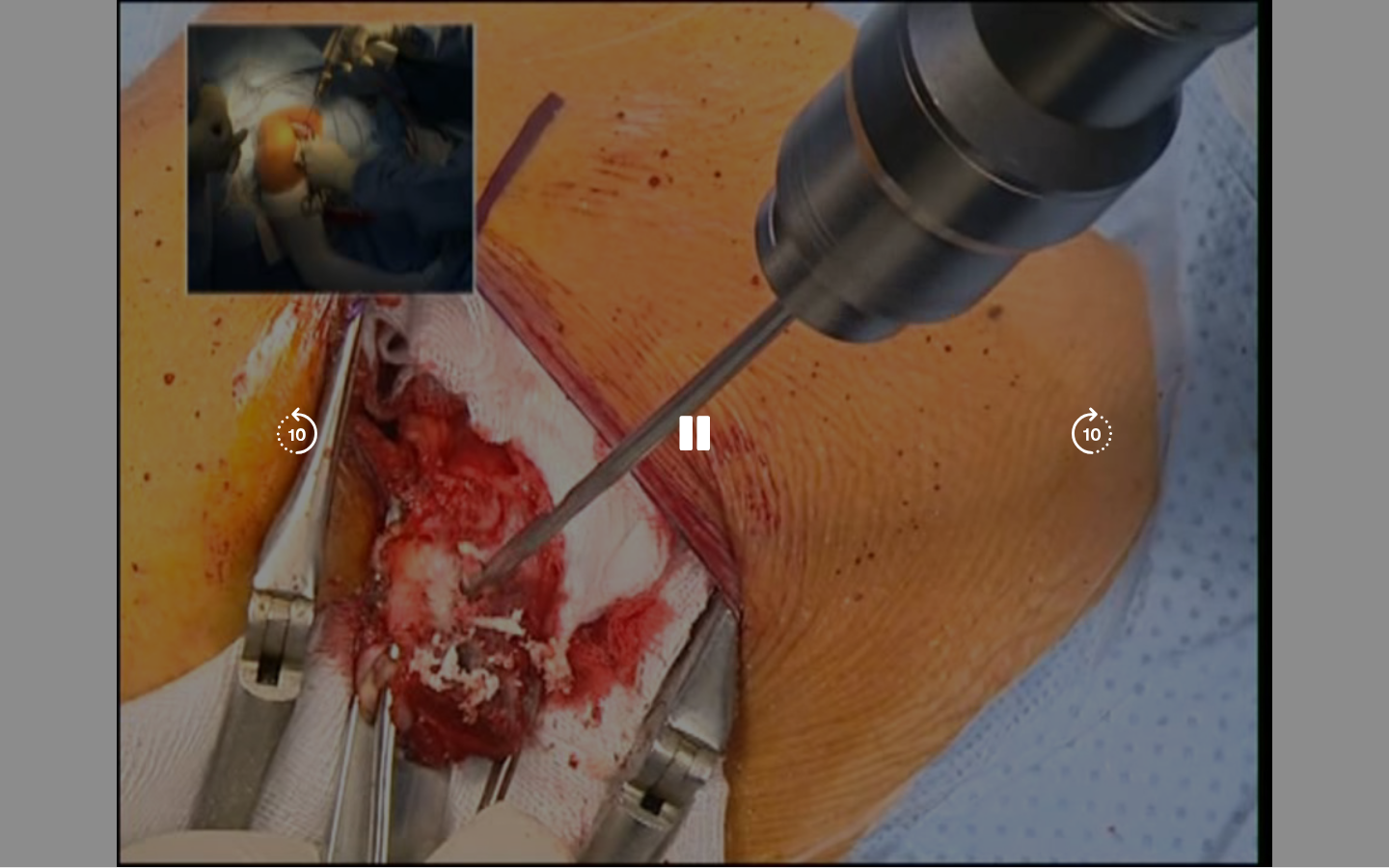 click on "**********" at bounding box center (694, 434) 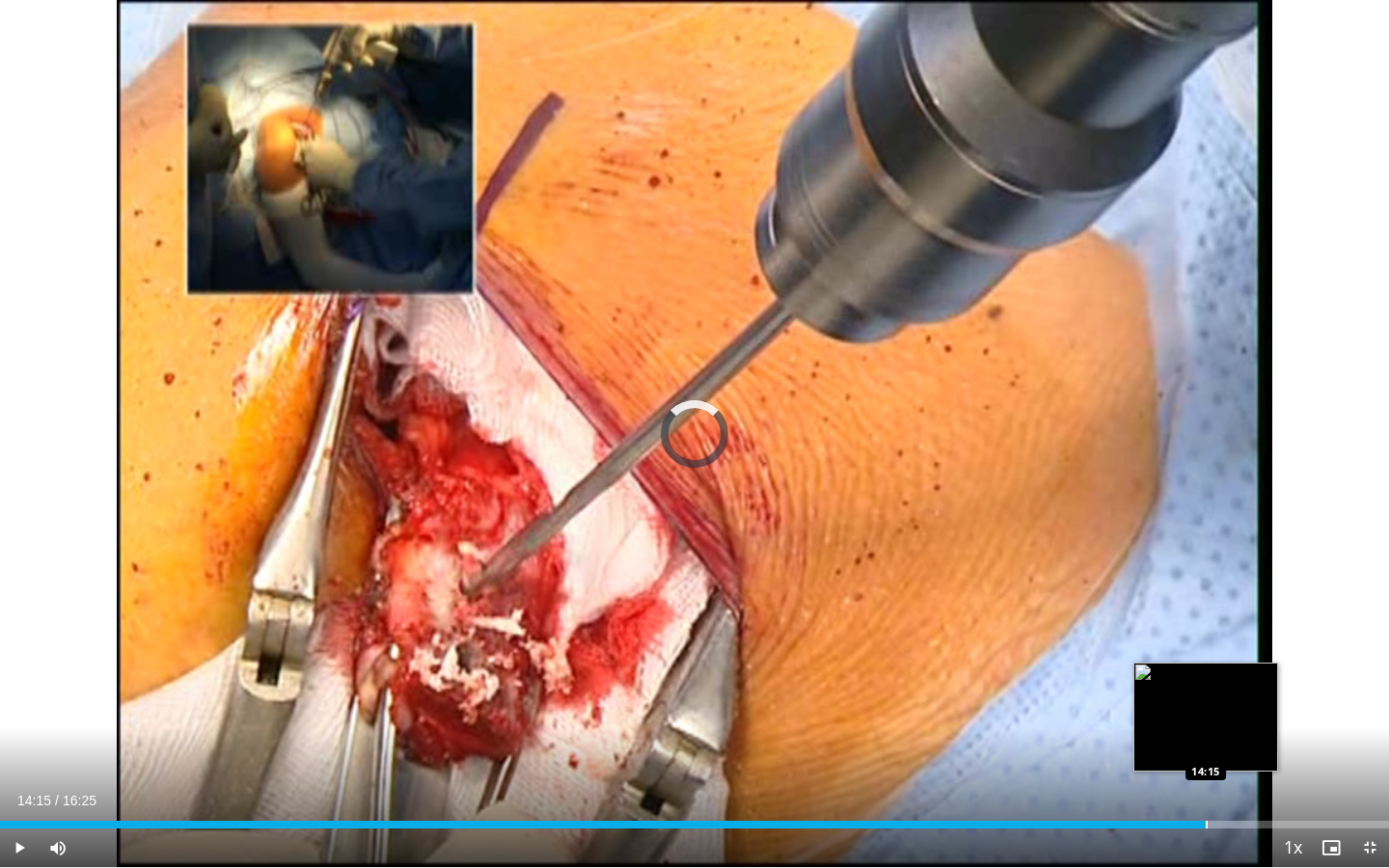 click at bounding box center (1207, 825) 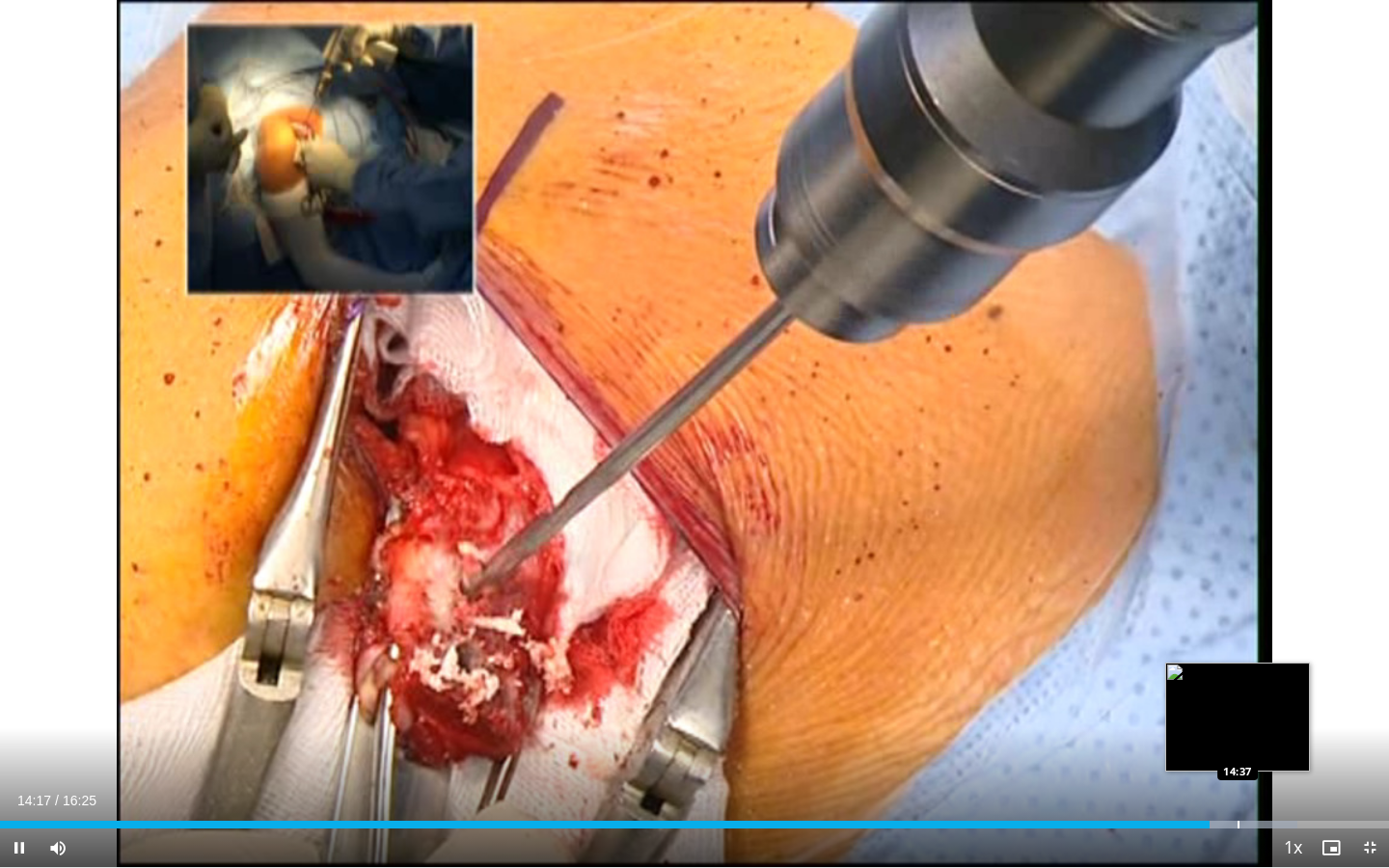 click at bounding box center (1239, 825) 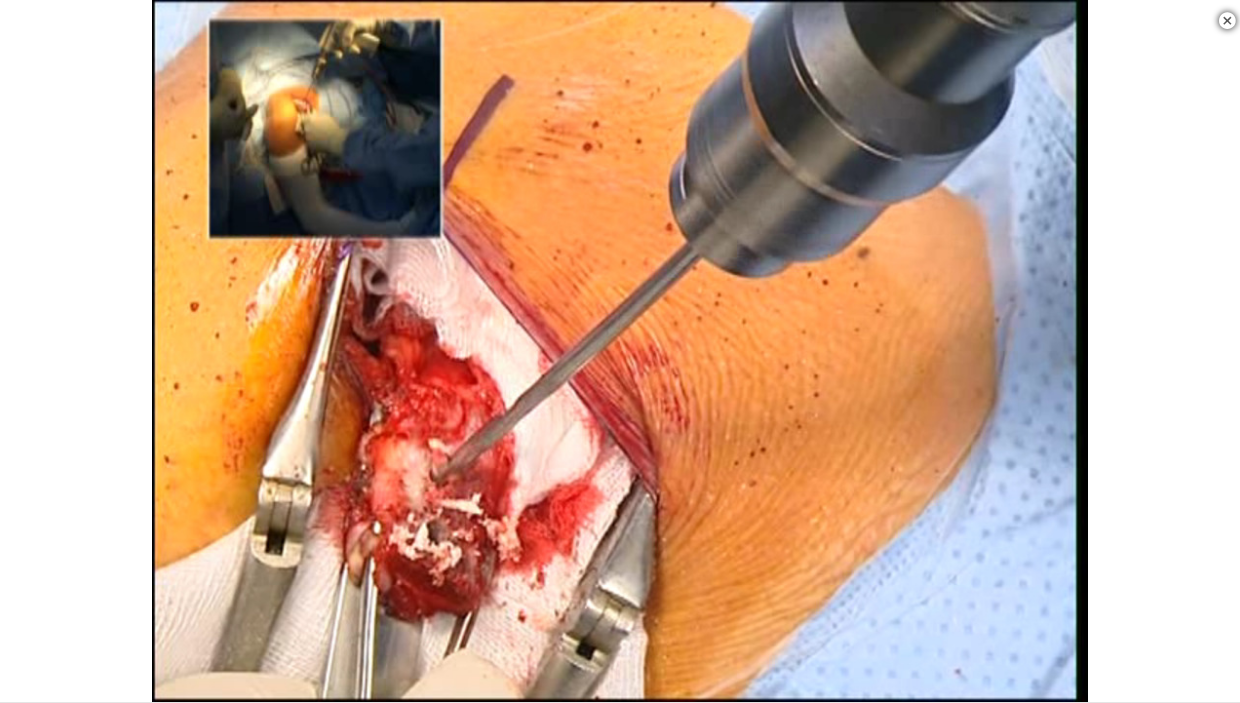 scroll, scrollTop: 1751, scrollLeft: 0, axis: vertical 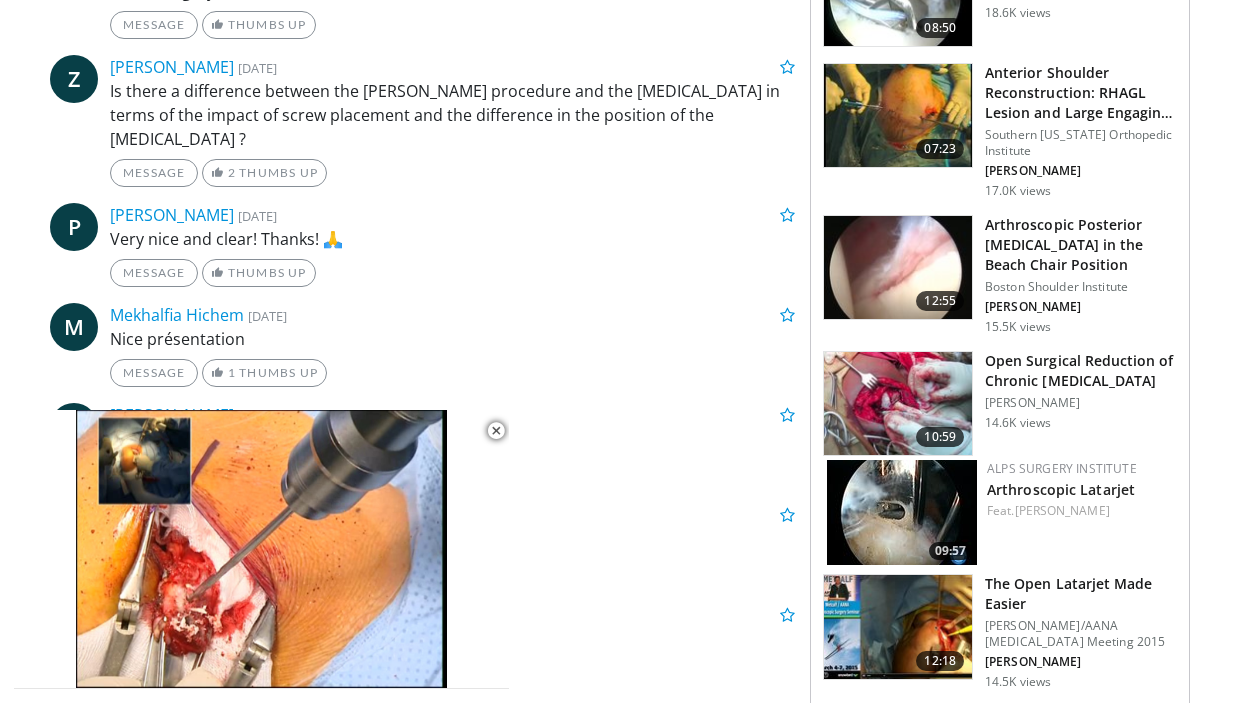click on "Open Surgical Reduction of Chronic [MEDICAL_DATA]" at bounding box center (1081, 371) 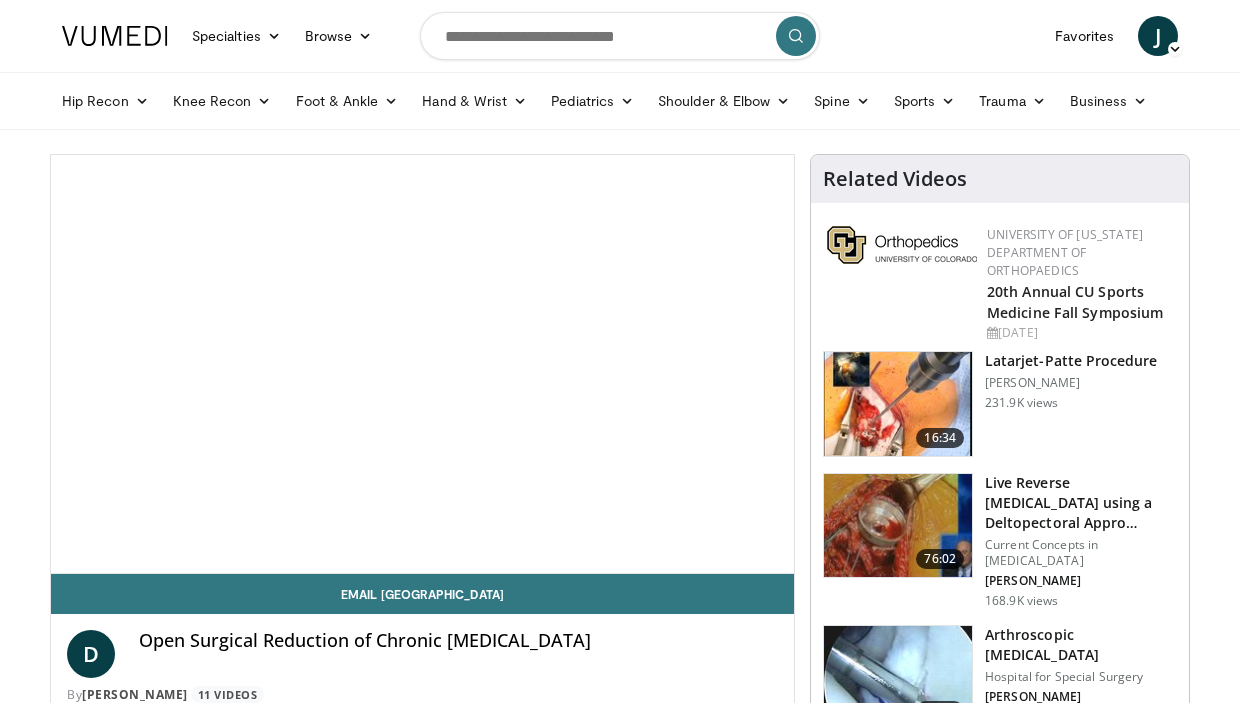 scroll, scrollTop: 0, scrollLeft: 0, axis: both 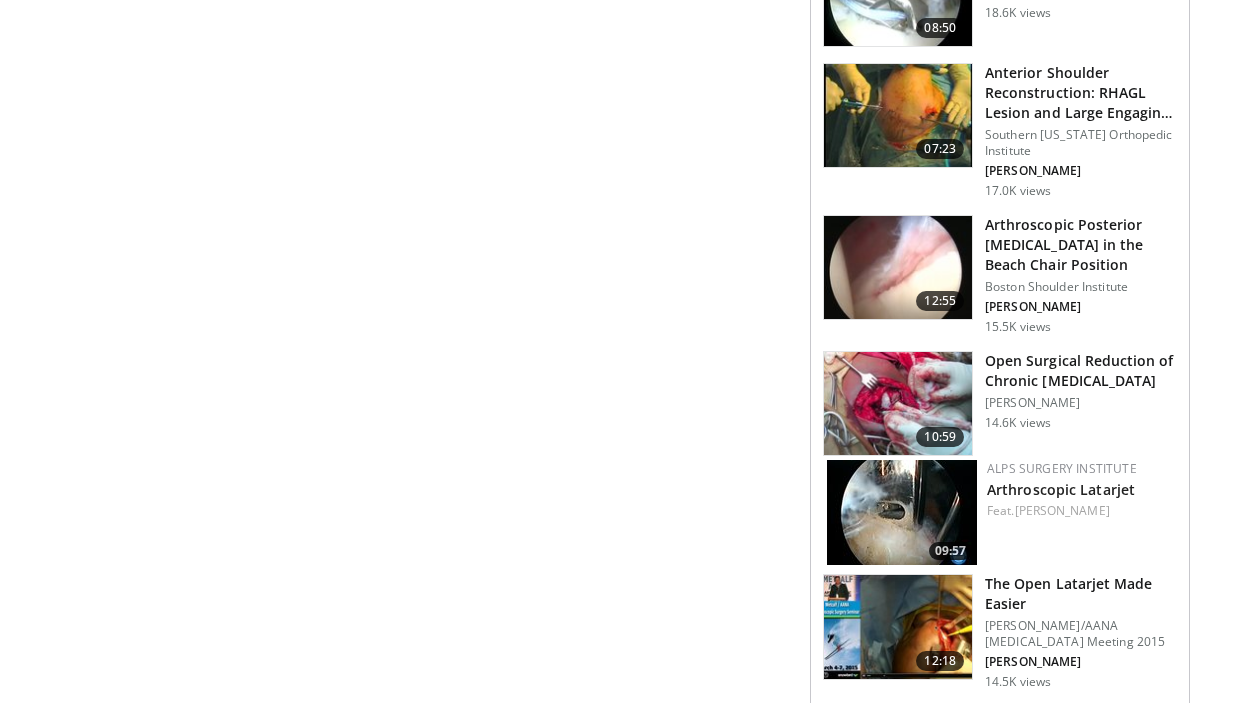 click on "Alps Surgery Institute
Arthroscopic Latarjet
Feat.
L. Lafosse" at bounding box center (1080, 512) 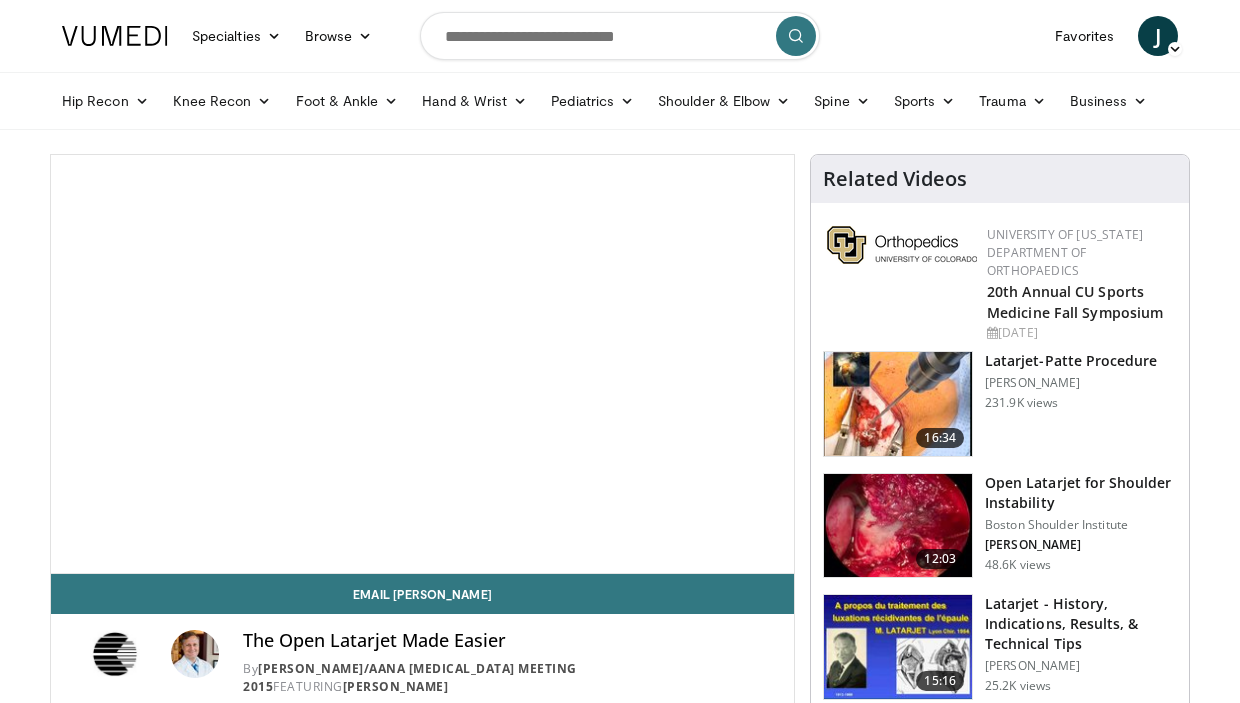 scroll, scrollTop: 0, scrollLeft: 0, axis: both 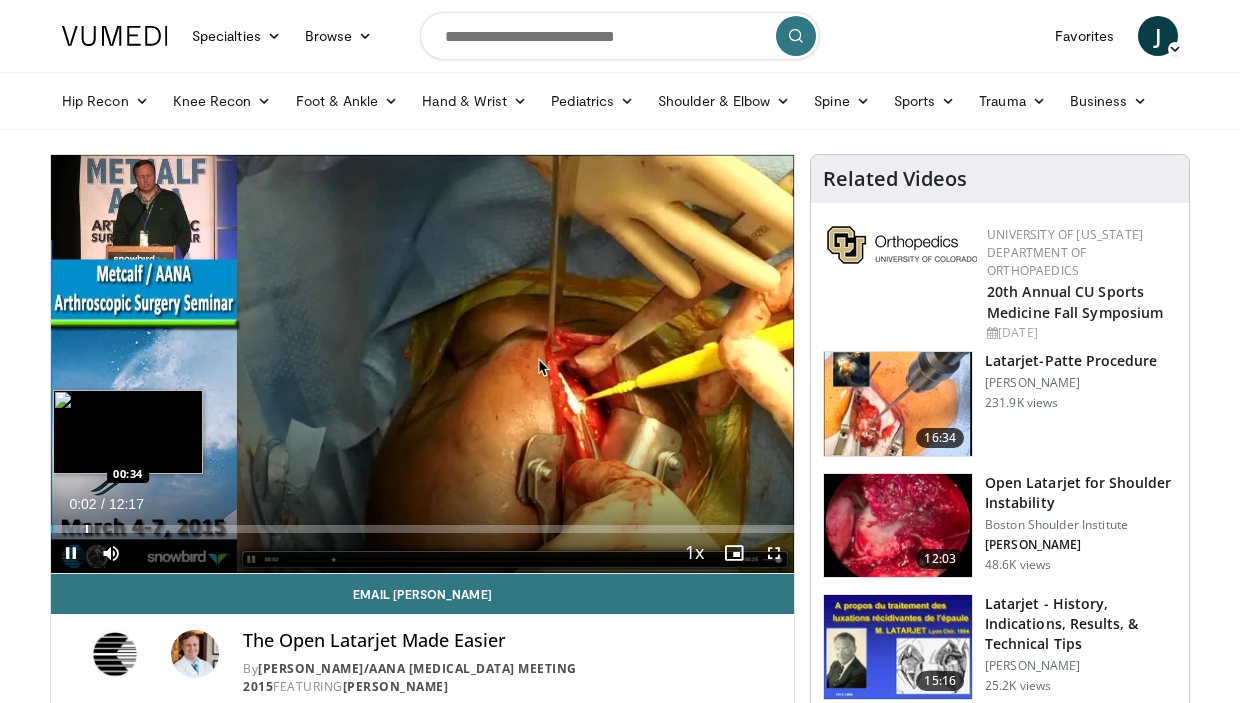 click at bounding box center (87, 529) 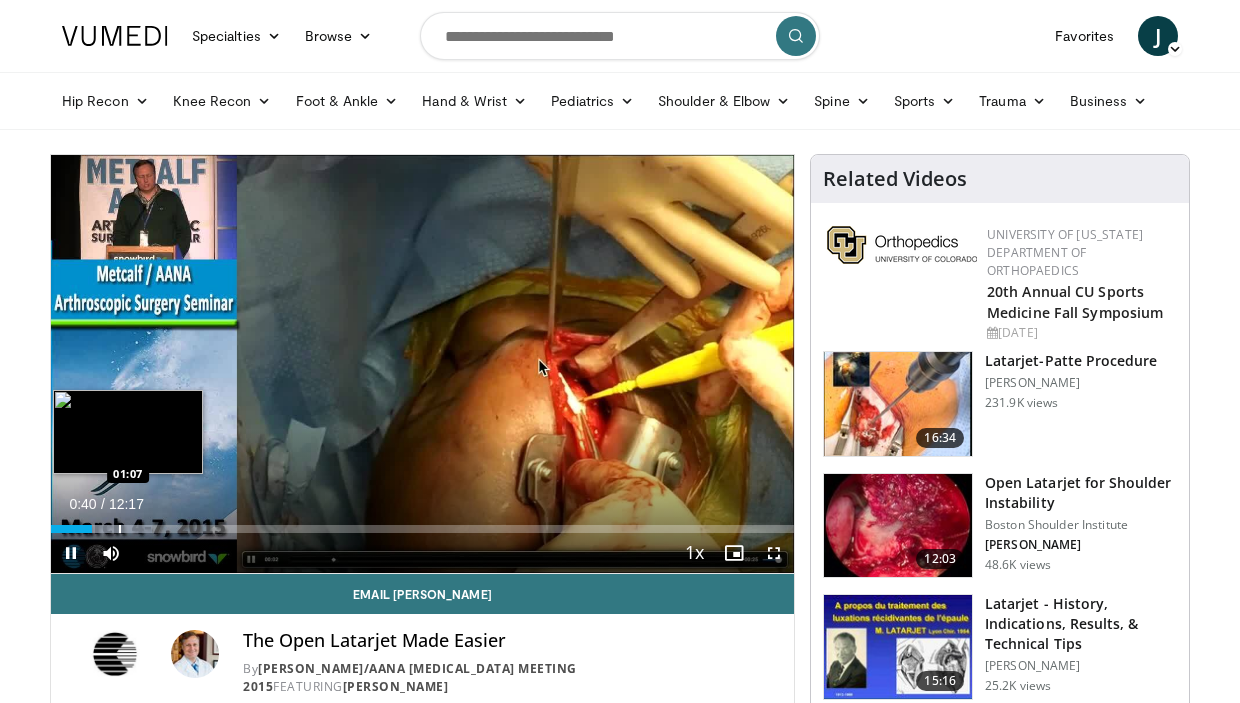 click at bounding box center [120, 529] 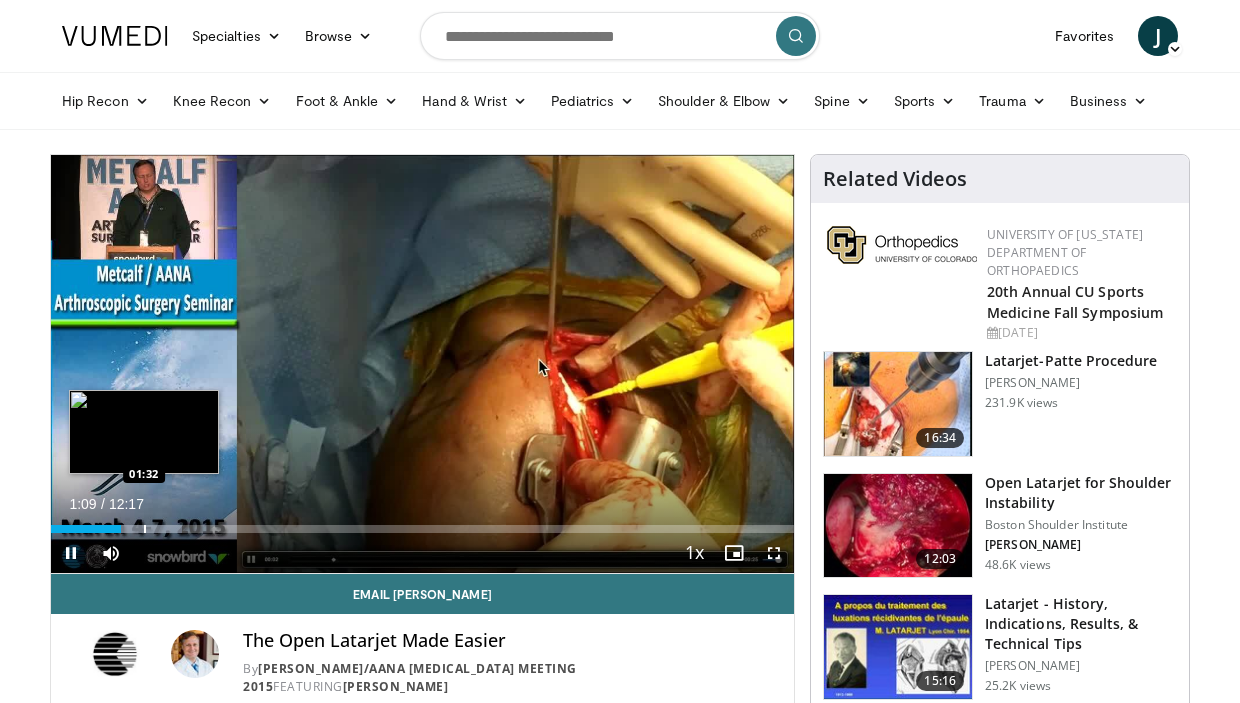 click at bounding box center [145, 529] 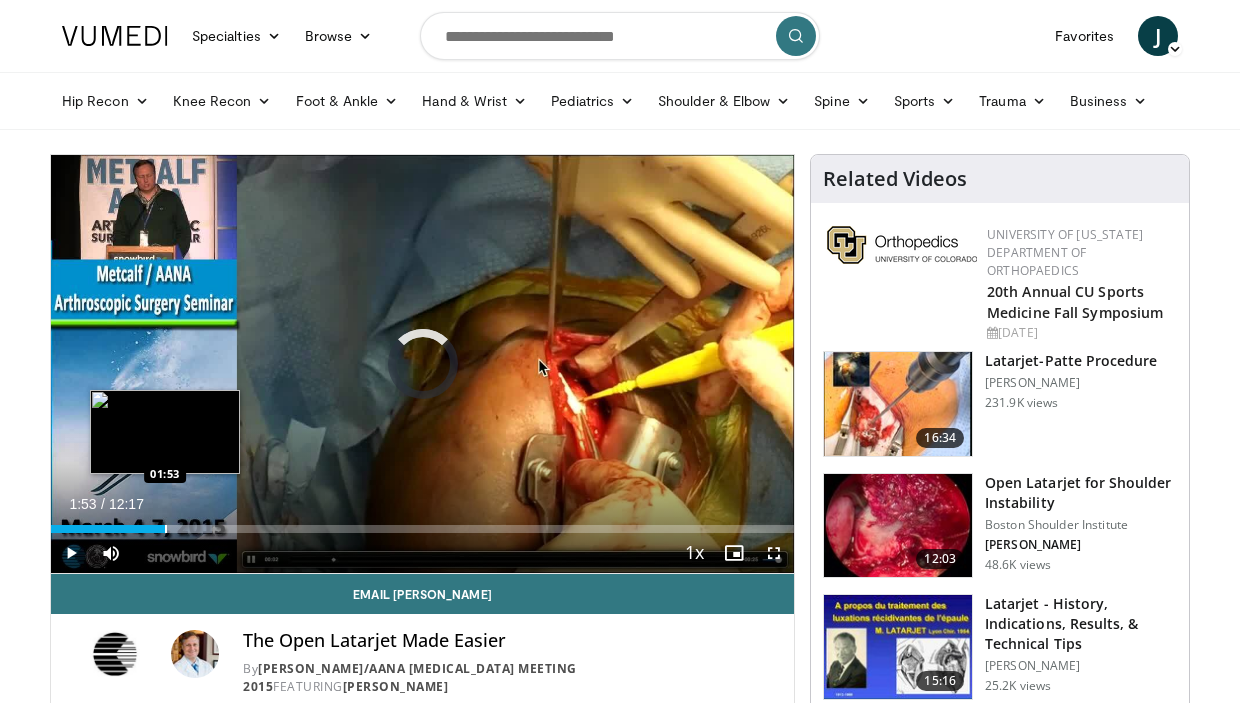 click at bounding box center (166, 529) 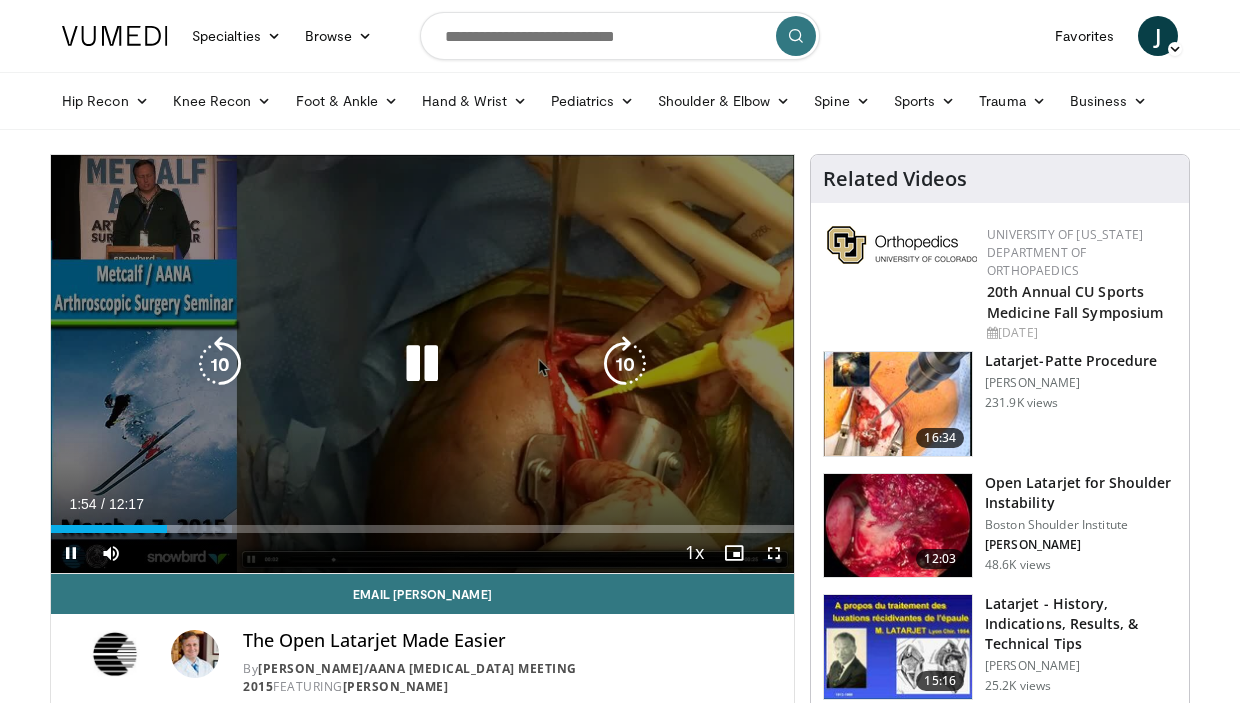 click on "10 seconds
Tap to unmute" at bounding box center (422, 364) 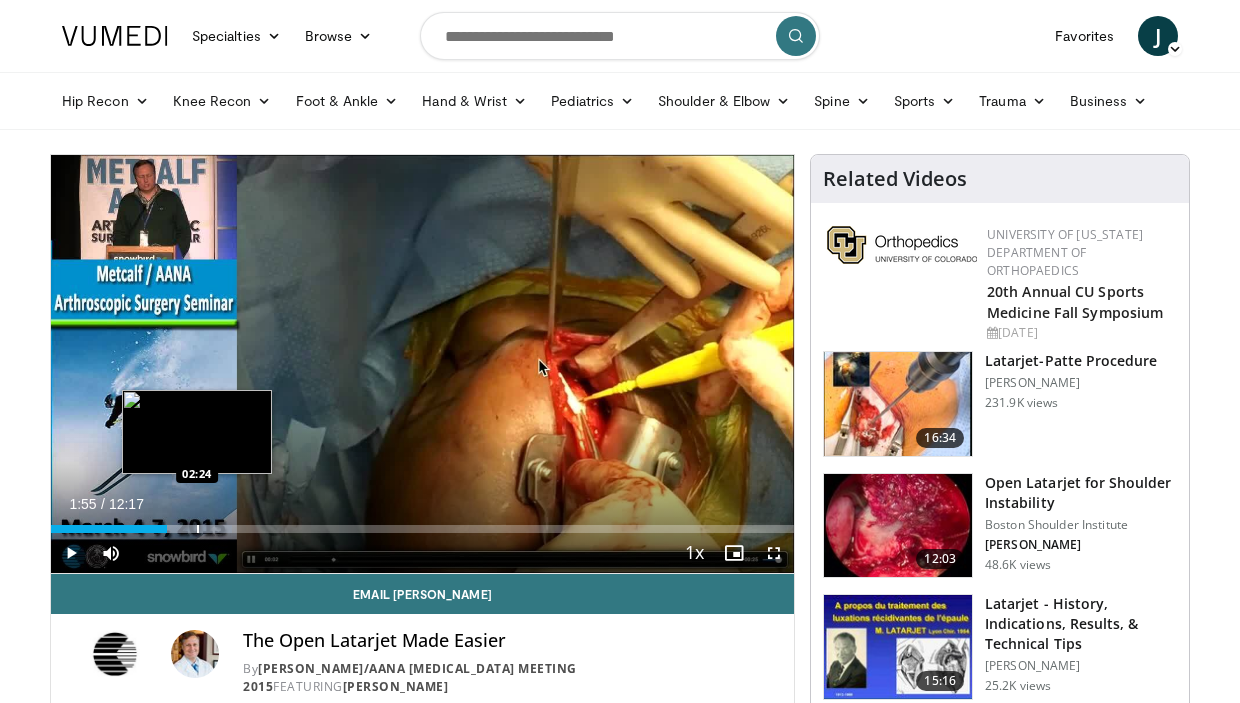 click at bounding box center (198, 529) 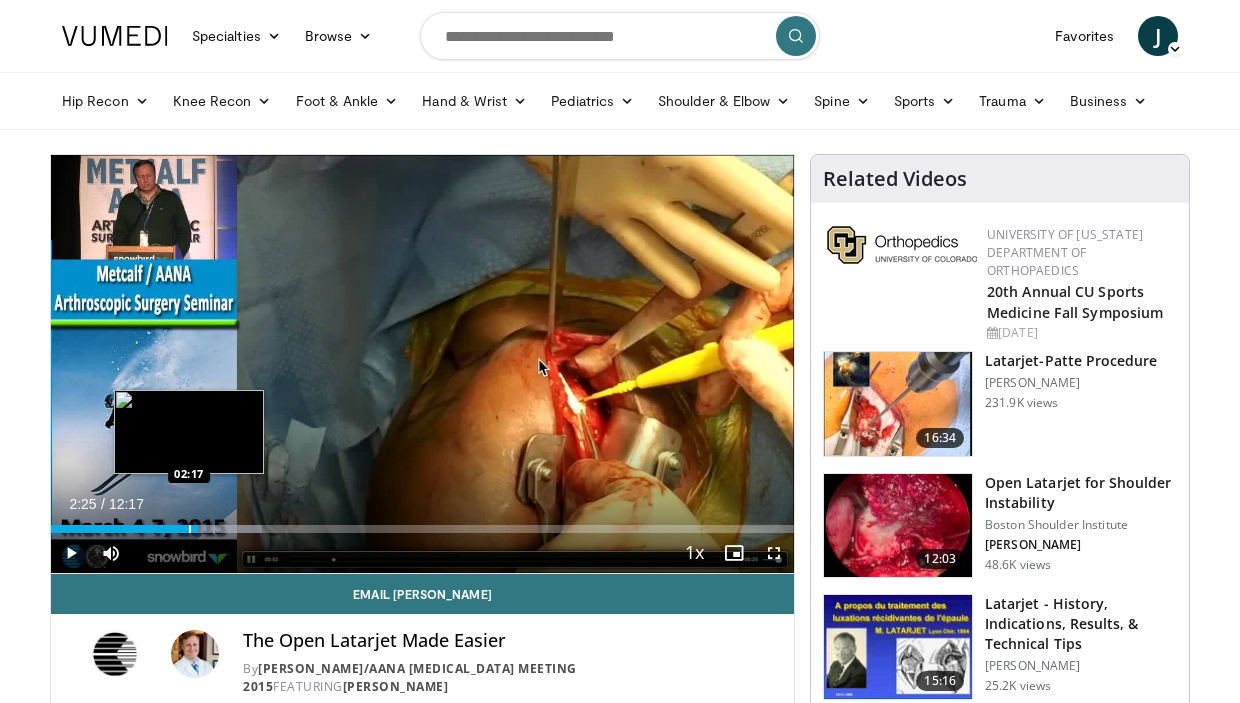 click at bounding box center [190, 529] 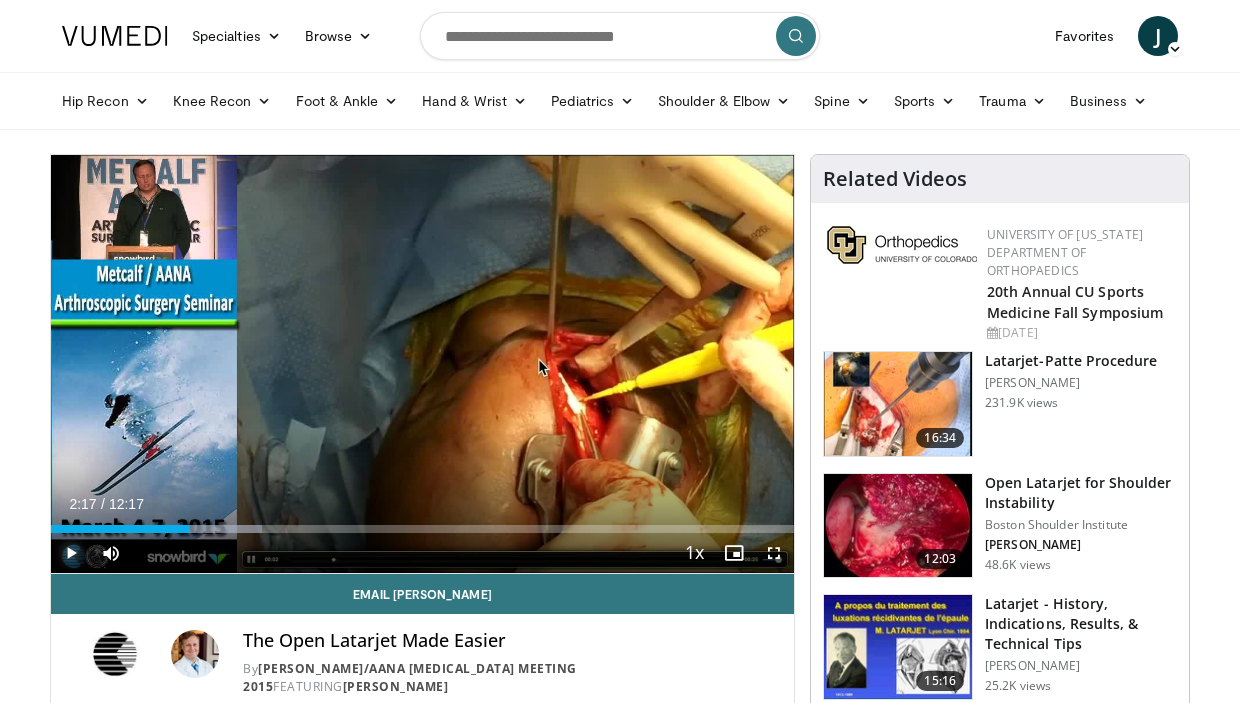 click at bounding box center [71, 553] 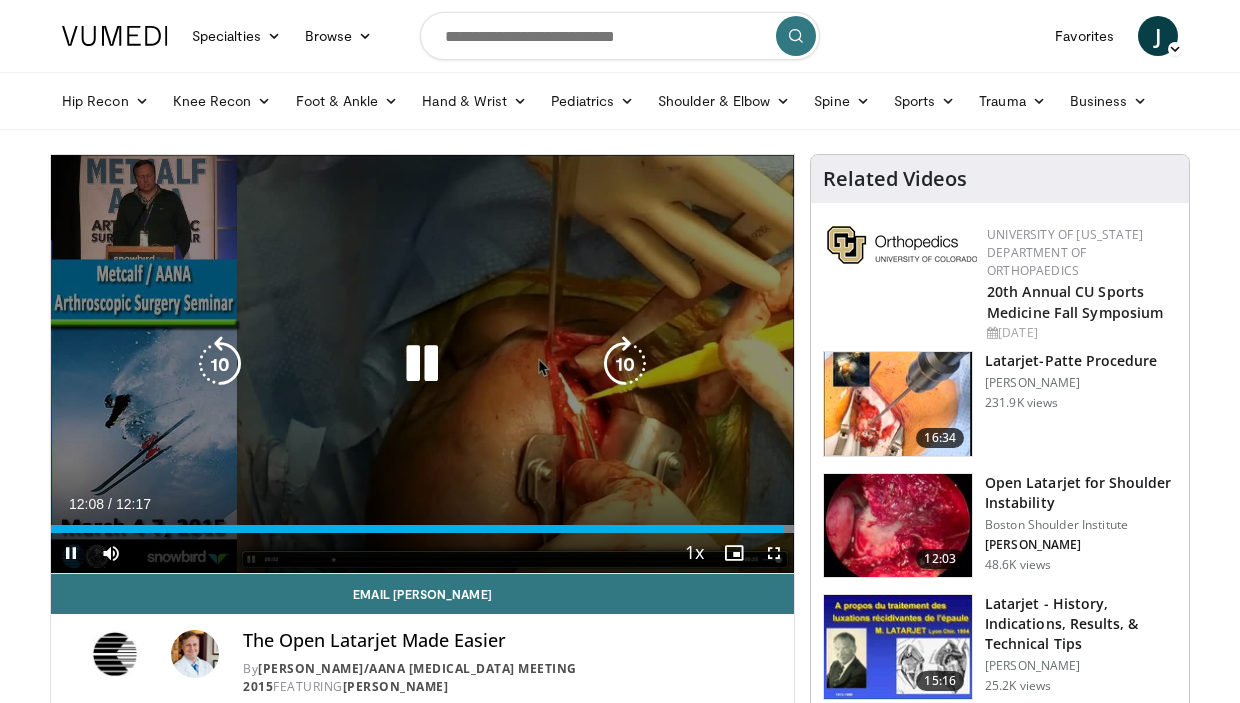 click at bounding box center [422, 364] 